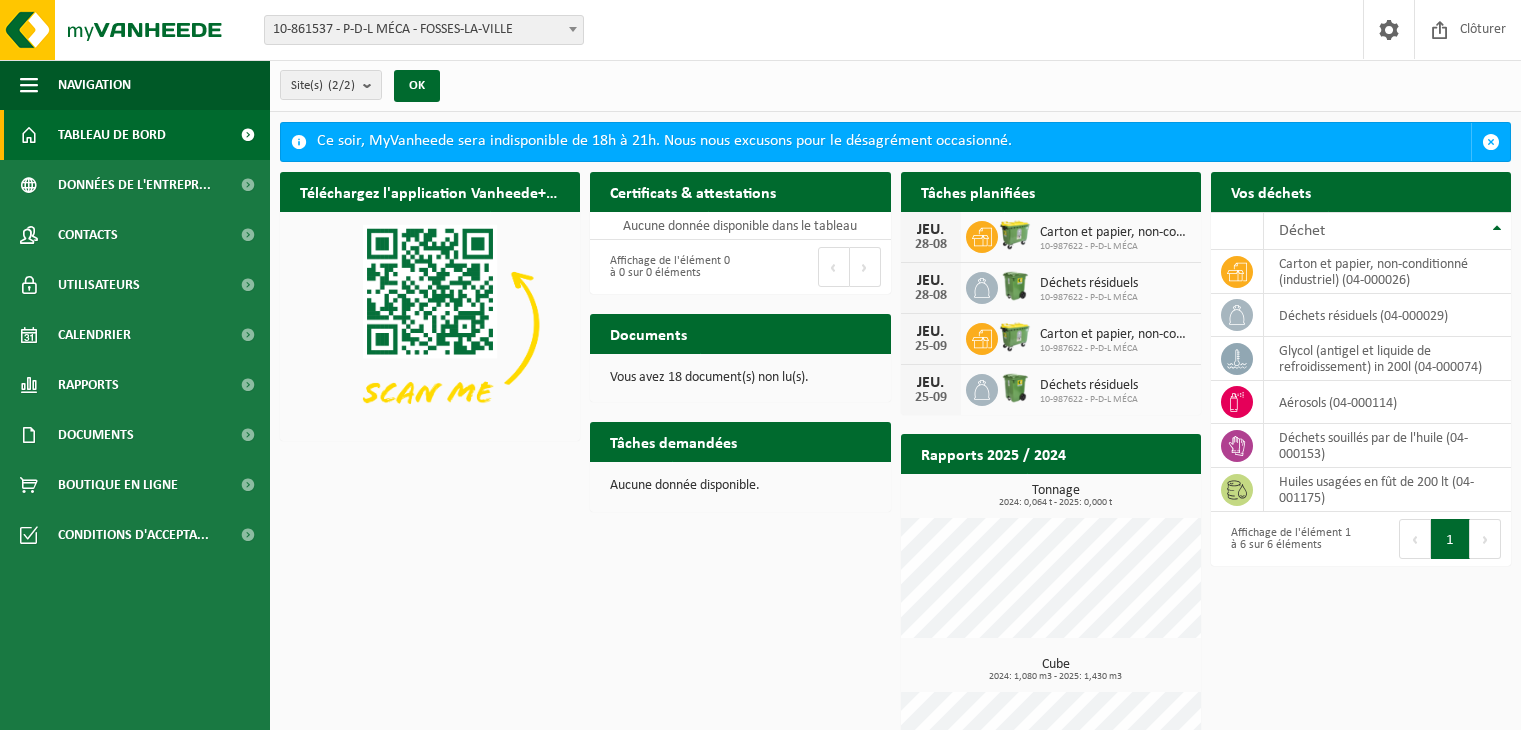 scroll, scrollTop: 0, scrollLeft: 0, axis: both 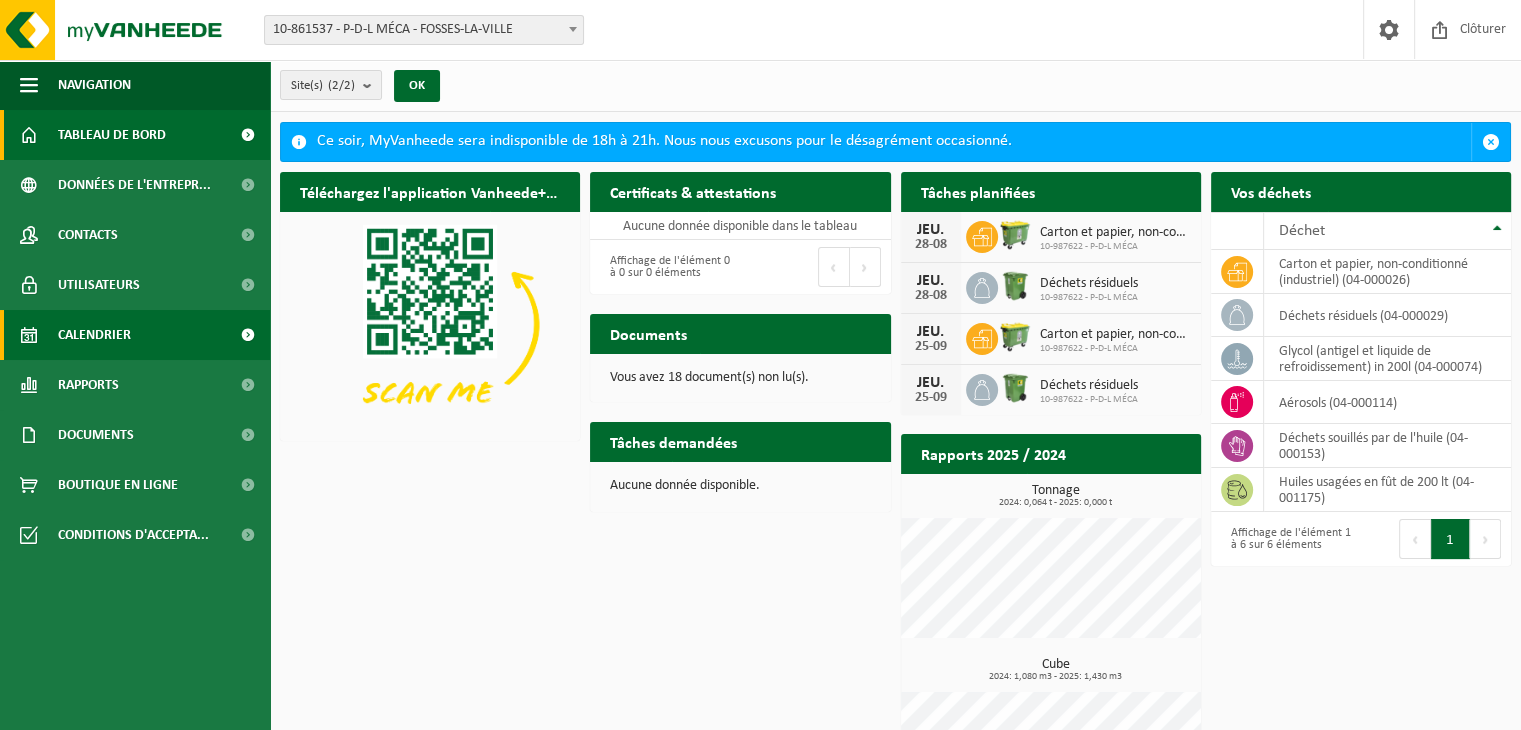 click on "Calendrier" at bounding box center (135, 335) 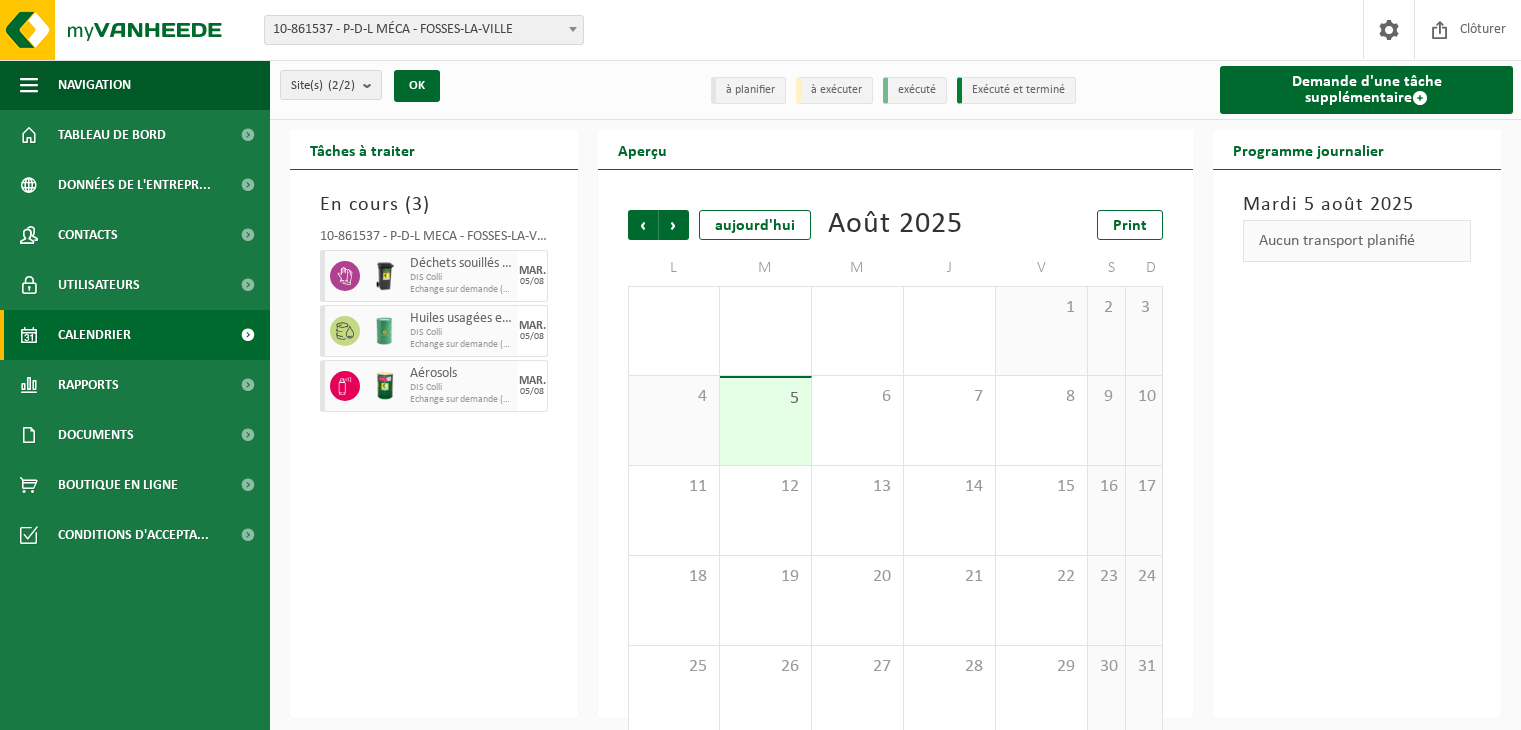 scroll, scrollTop: 0, scrollLeft: 0, axis: both 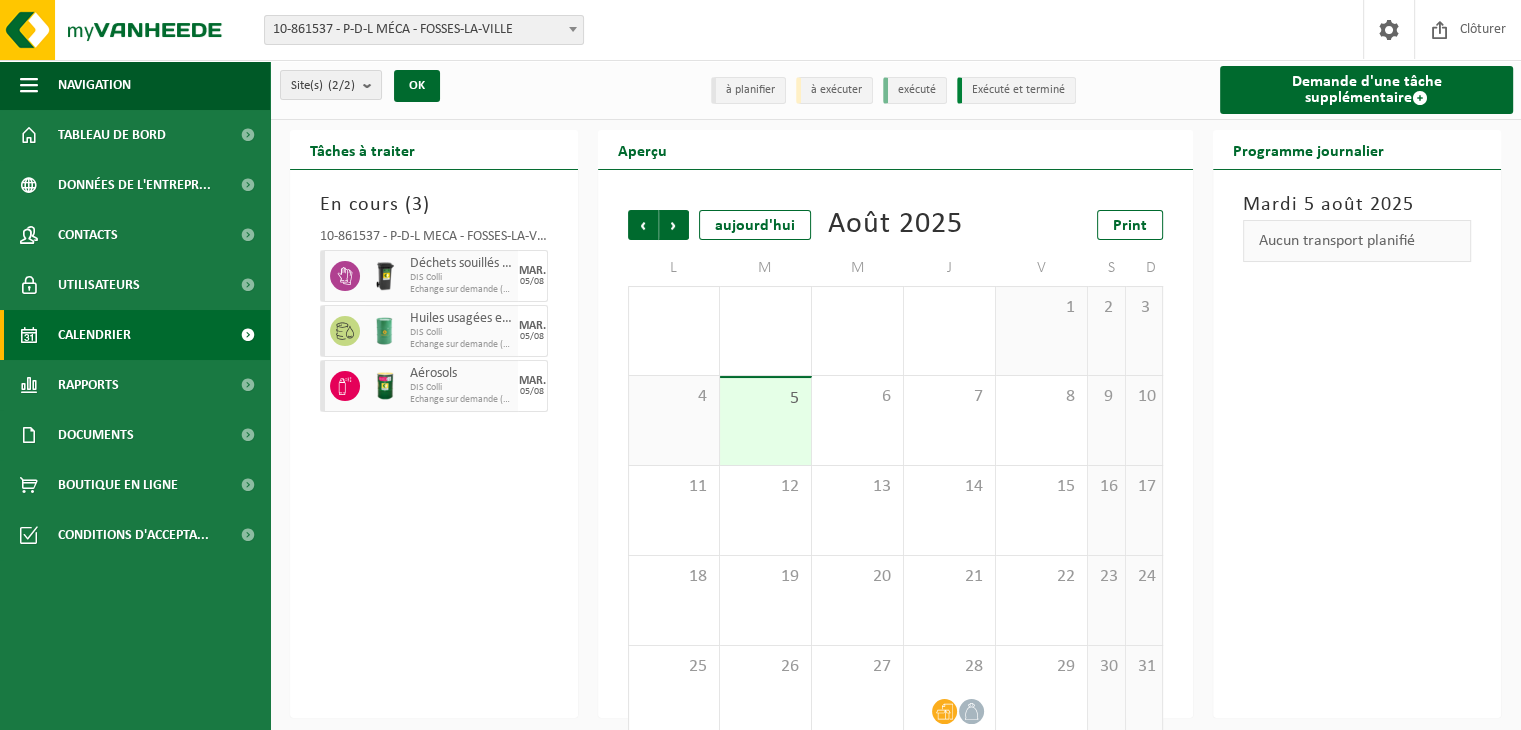 click on "DIS Colli" at bounding box center [461, 278] 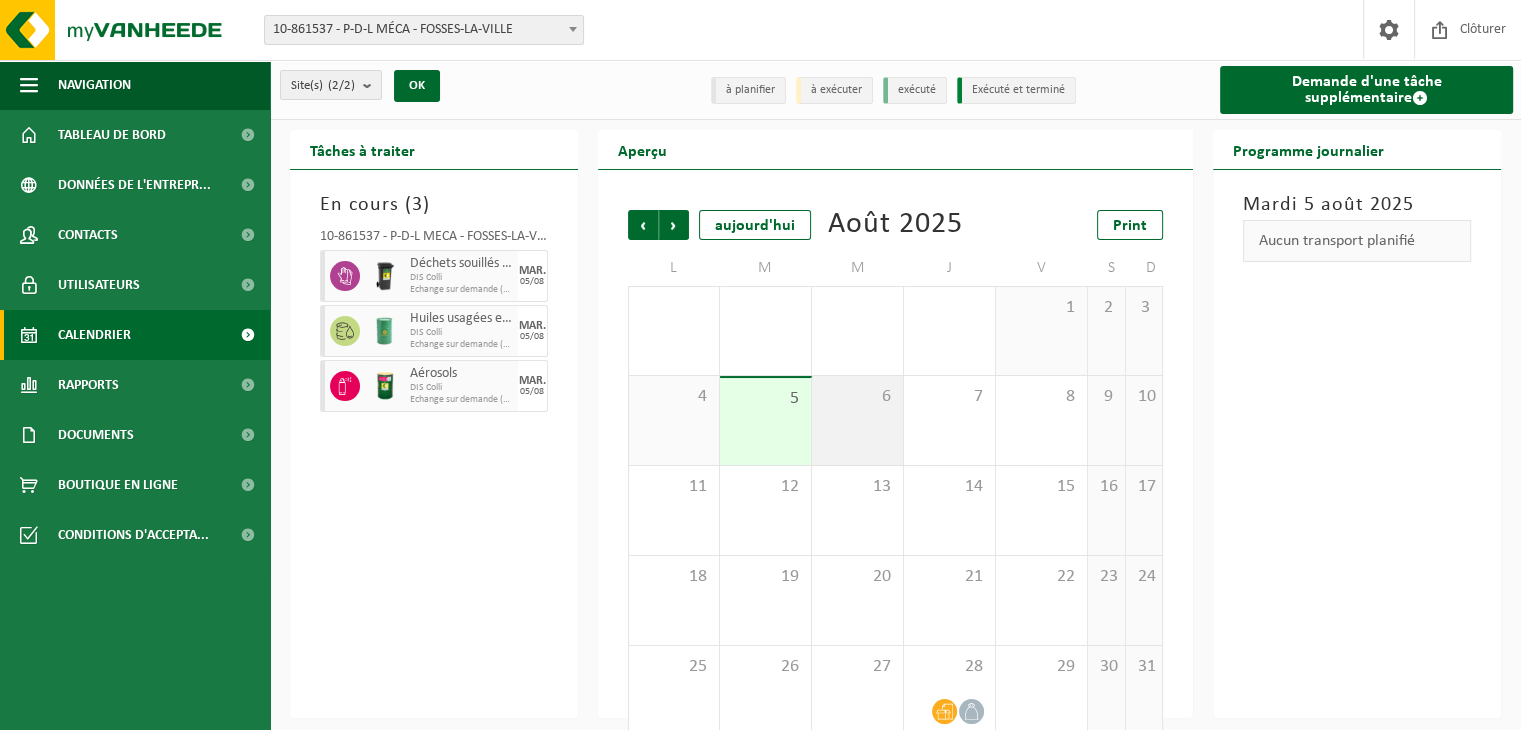 click on "6" at bounding box center [857, 397] 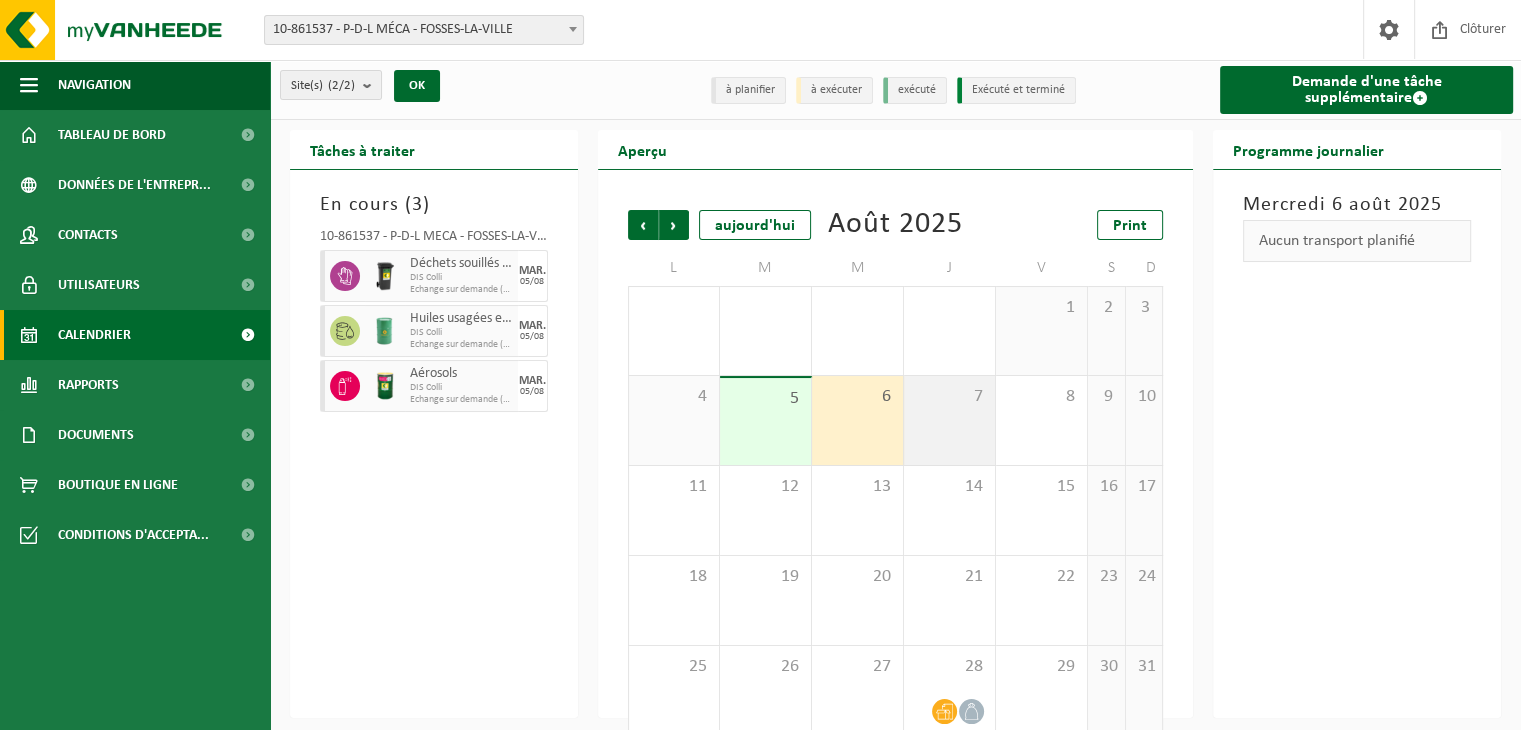 click on "7" at bounding box center (949, 420) 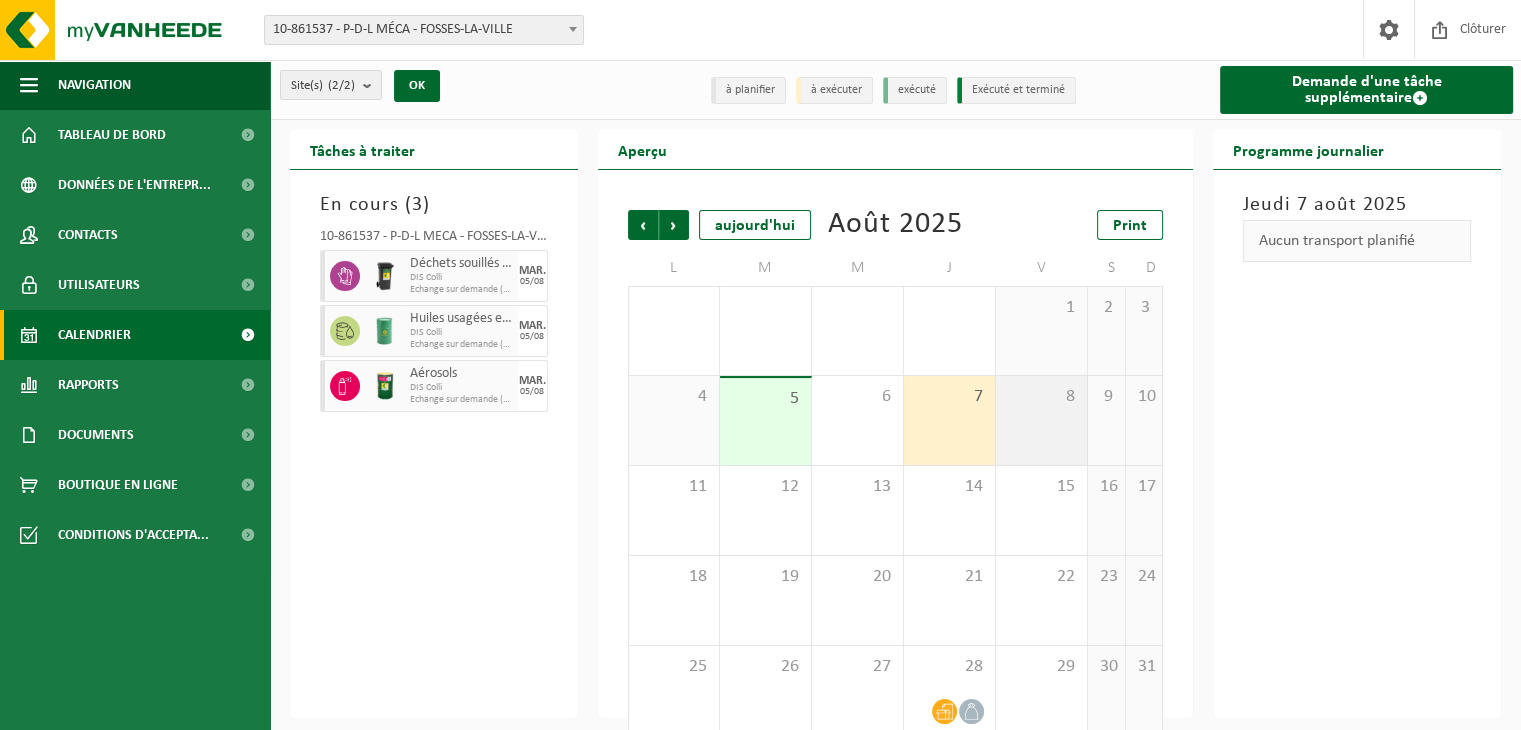 click on "8" at bounding box center (1041, 420) 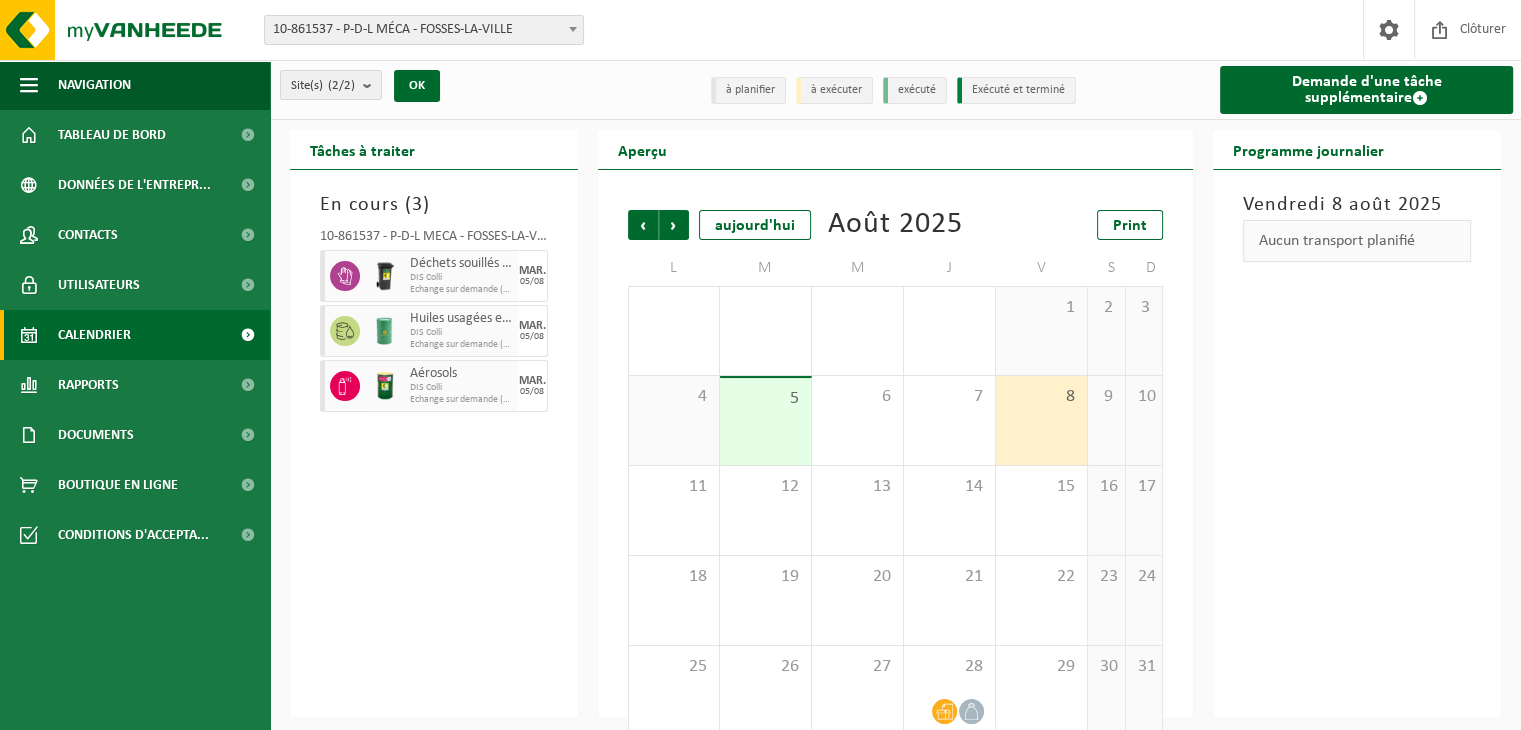 click on "4" at bounding box center [674, 420] 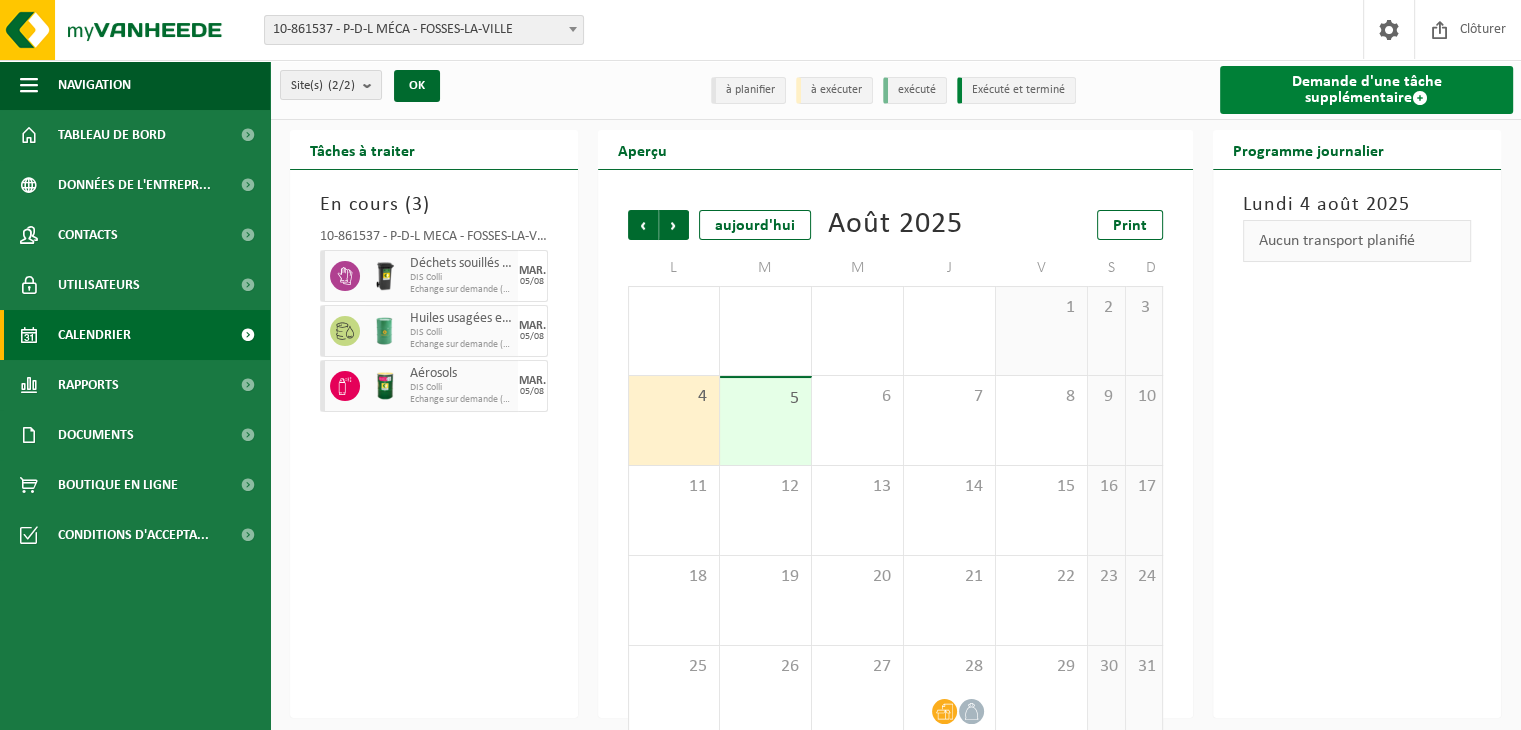 click on "Demande d'une tâche supplémentaire" at bounding box center (1366, 90) 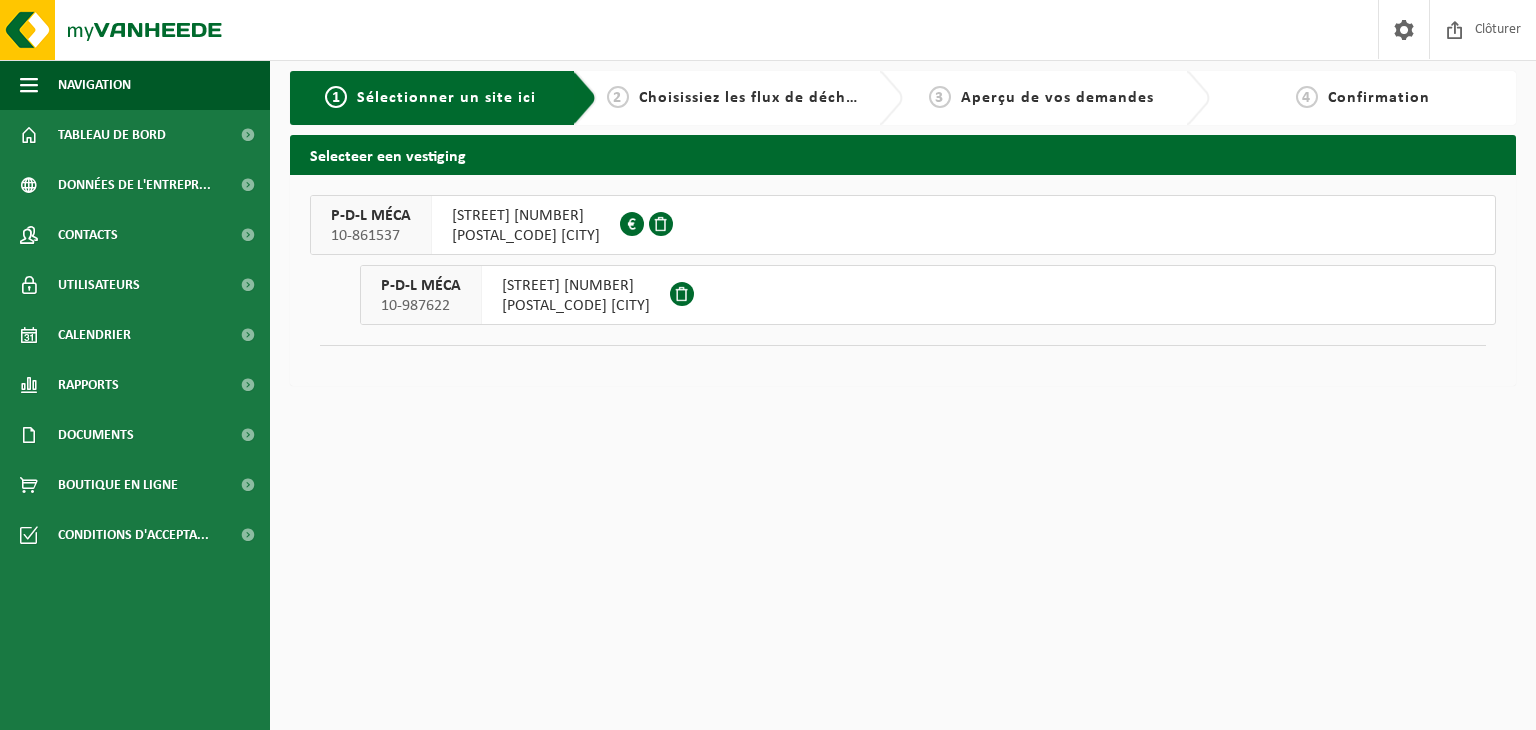scroll, scrollTop: 0, scrollLeft: 0, axis: both 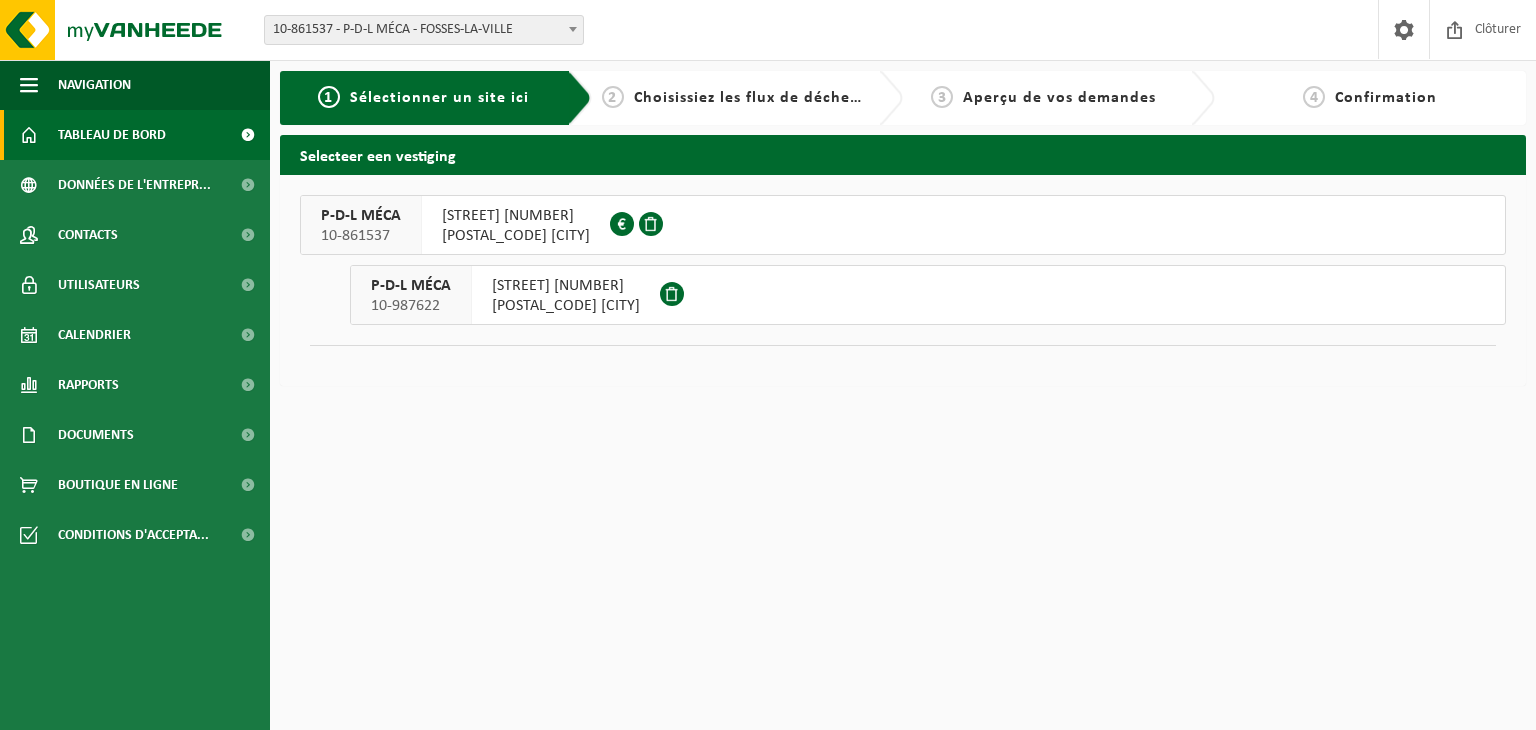 click on "Tableau de bord" at bounding box center [135, 135] 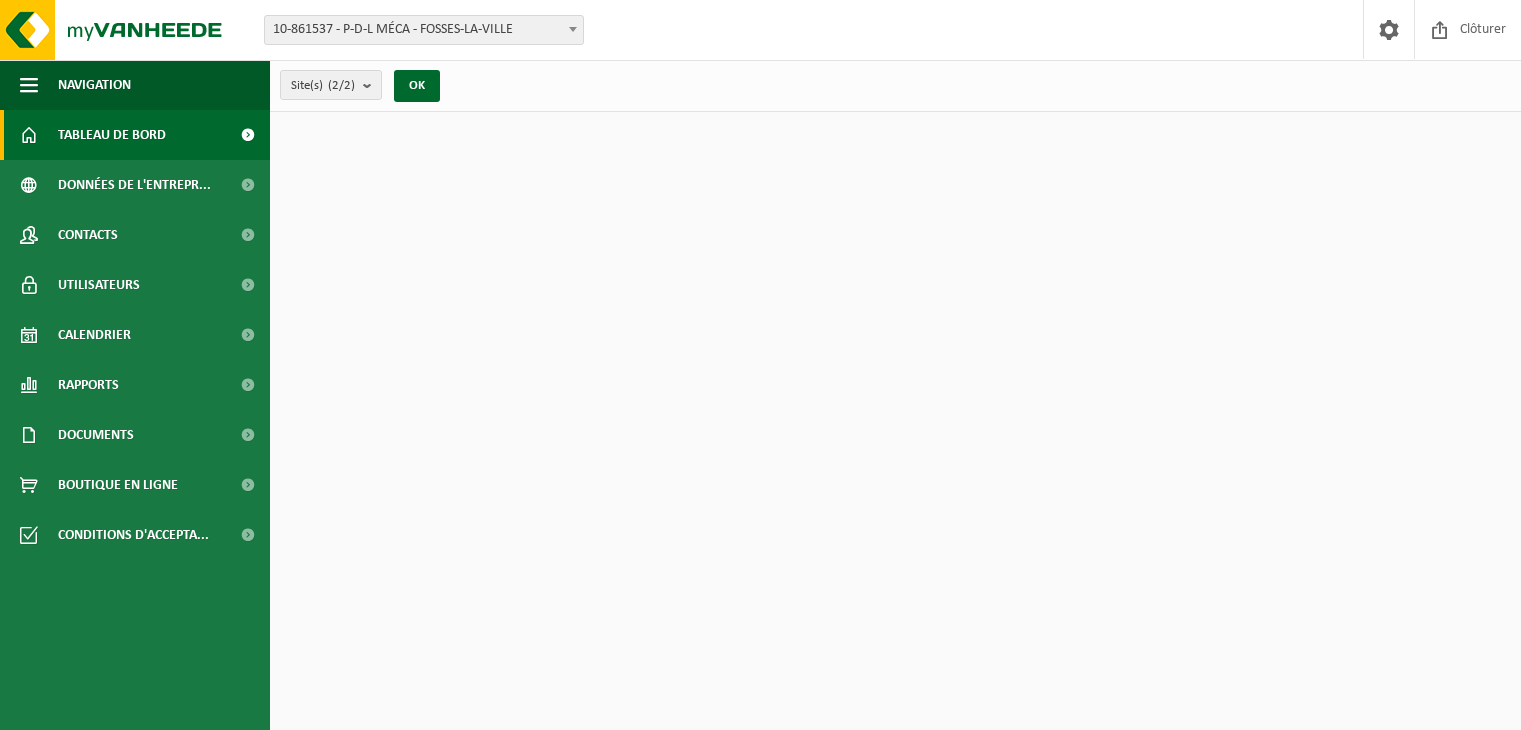 scroll, scrollTop: 0, scrollLeft: 0, axis: both 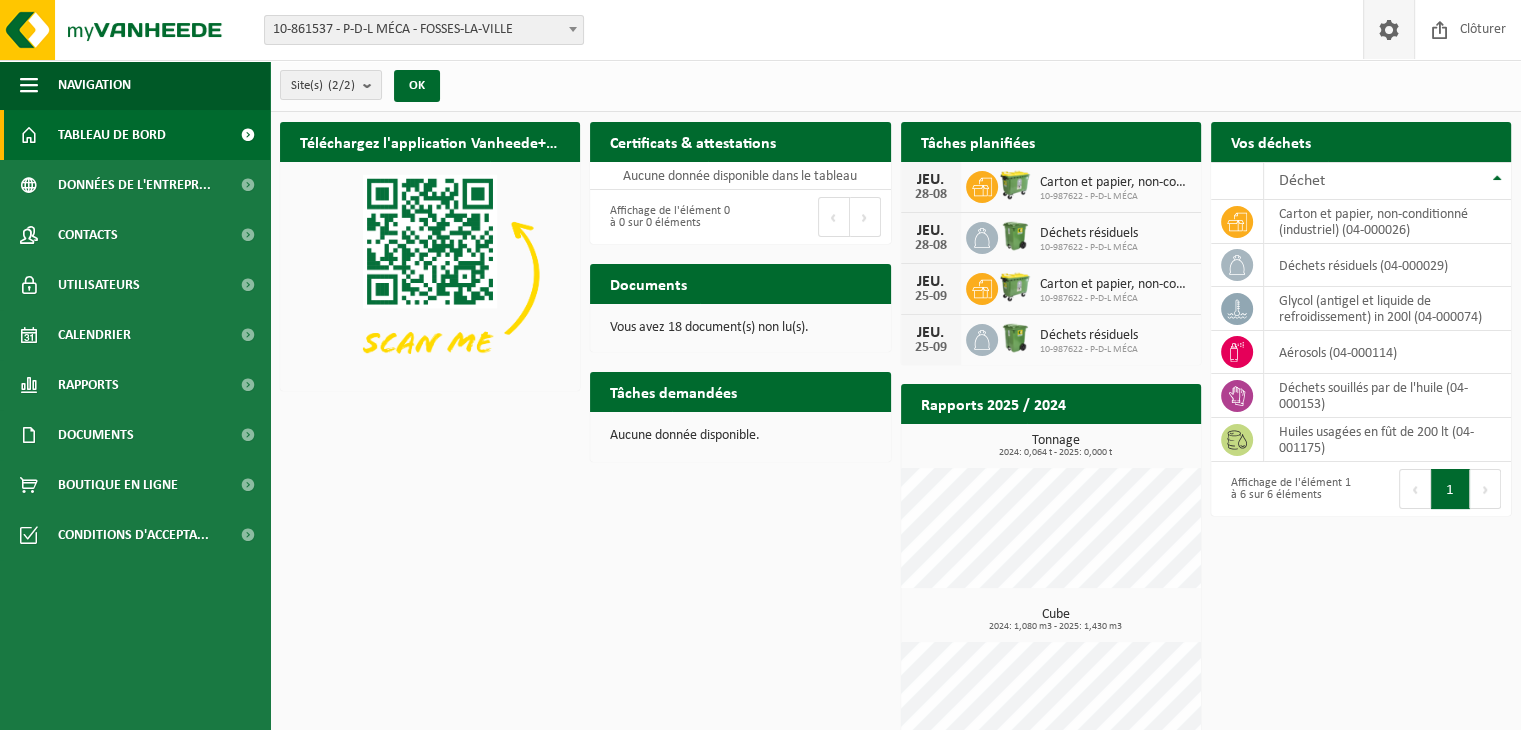click at bounding box center [1388, 29] 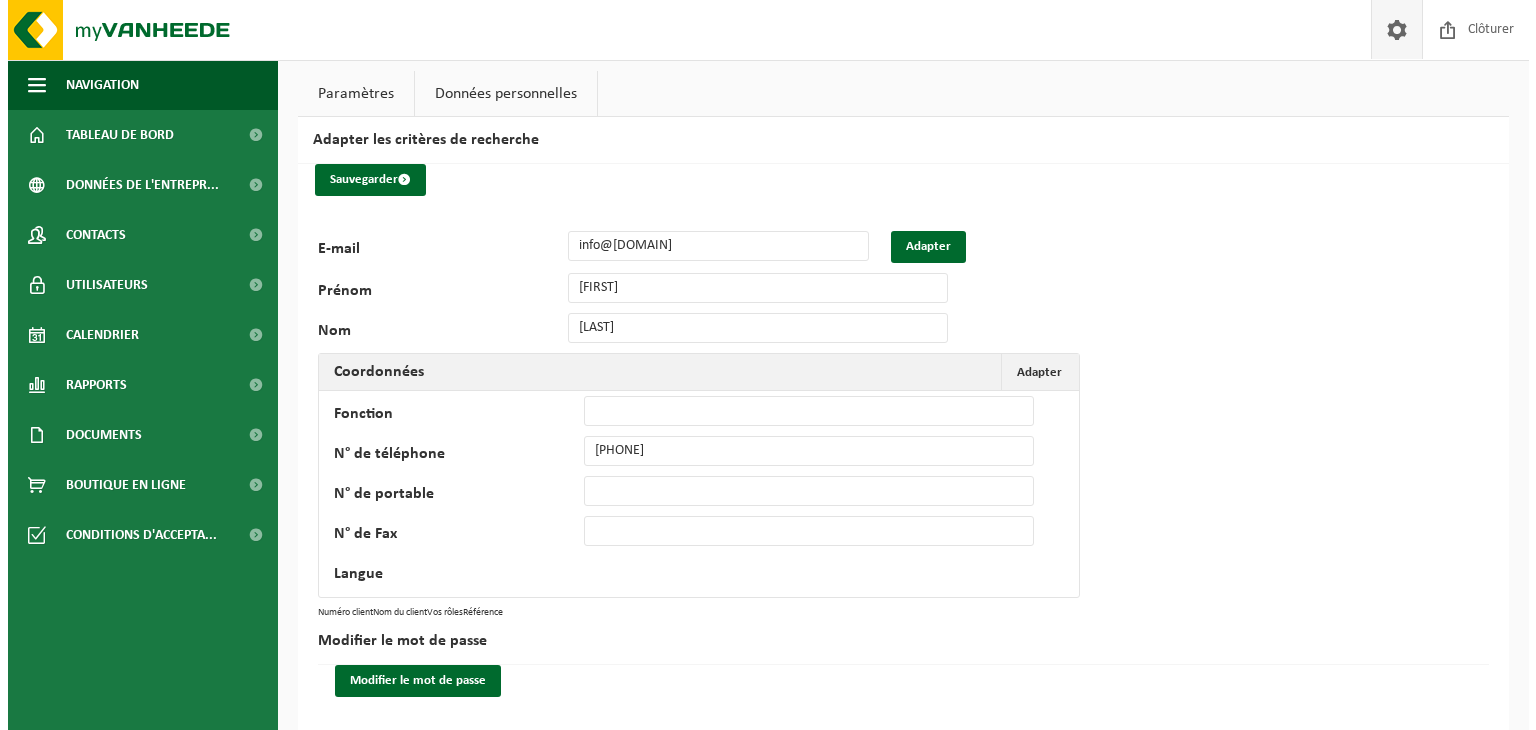scroll, scrollTop: 0, scrollLeft: 0, axis: both 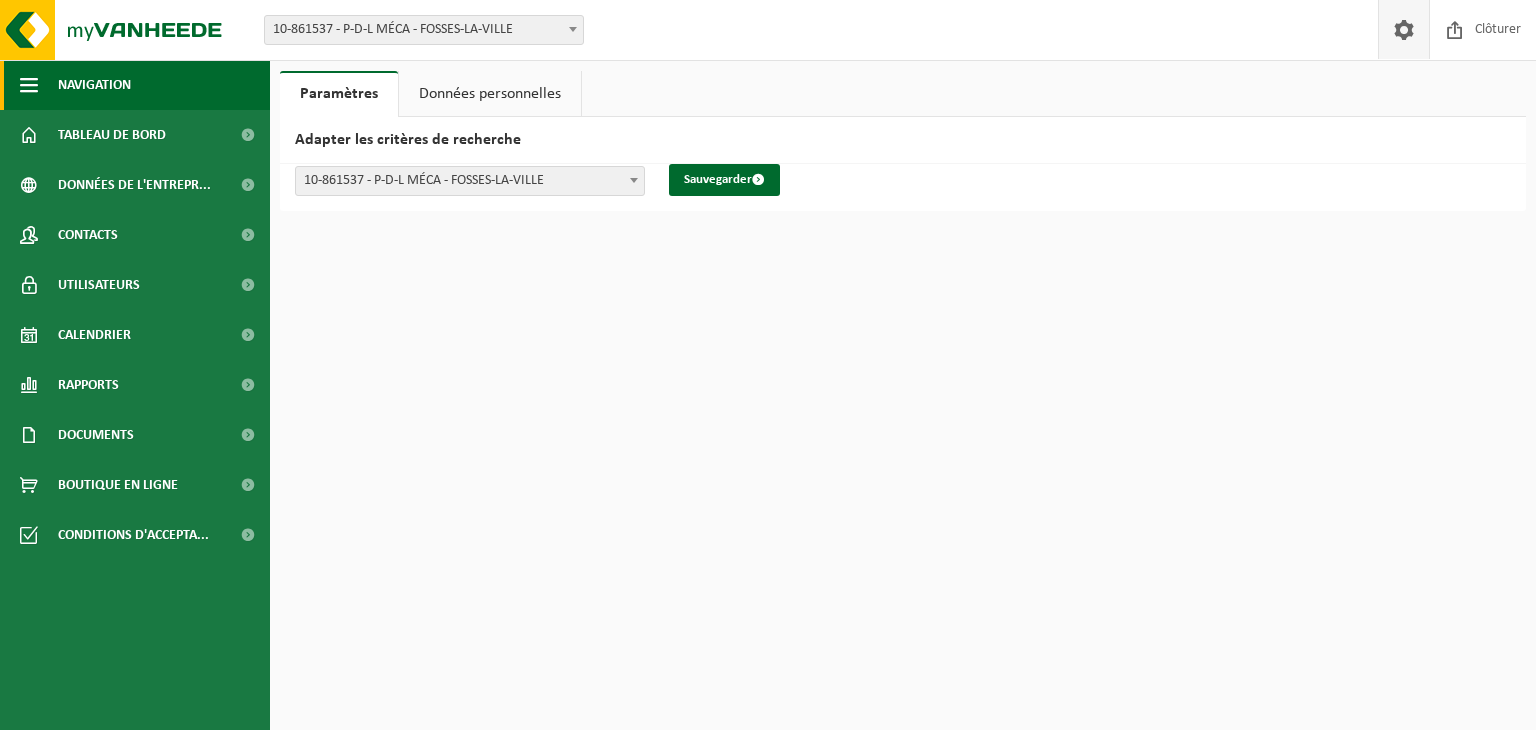 click on "Navigation" at bounding box center (135, 85) 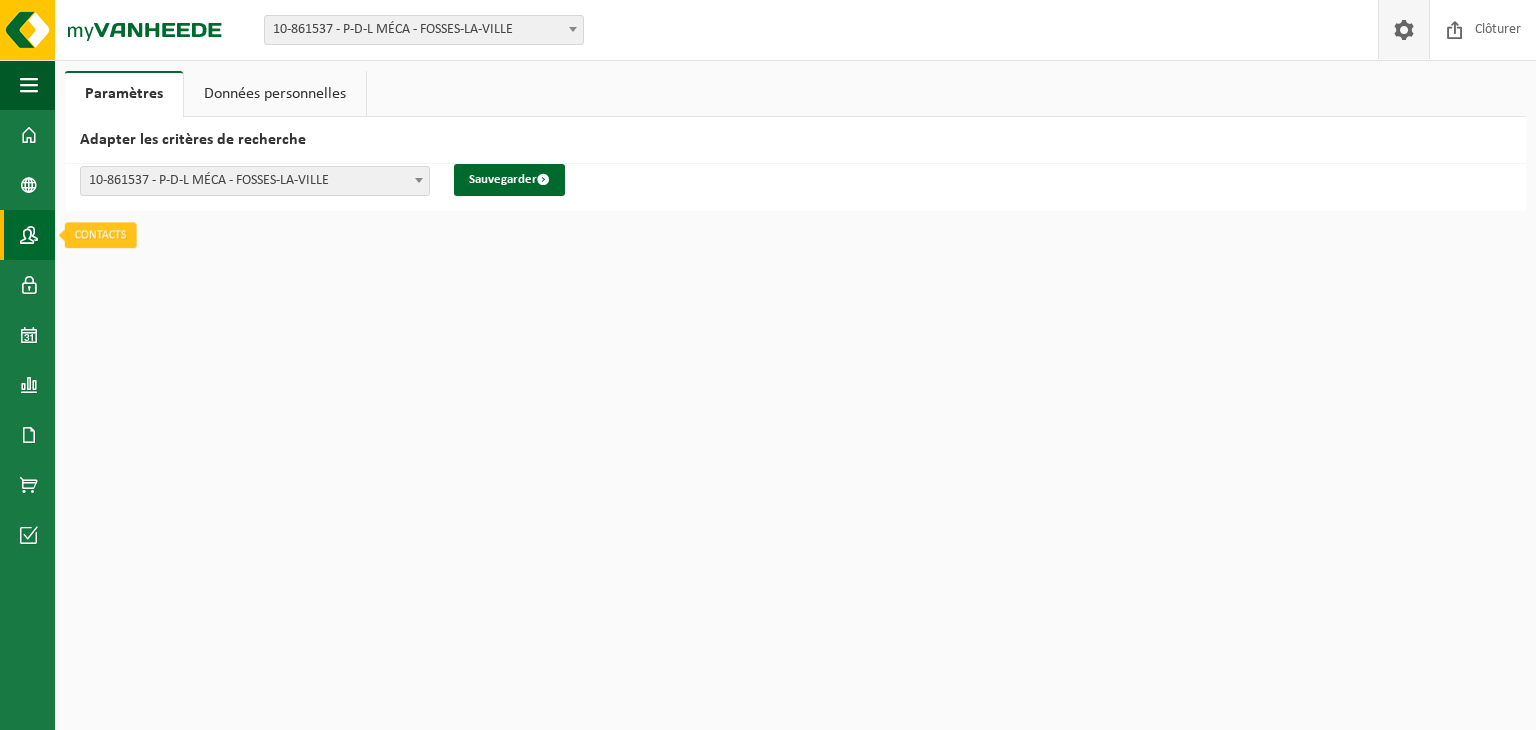 click at bounding box center (29, 235) 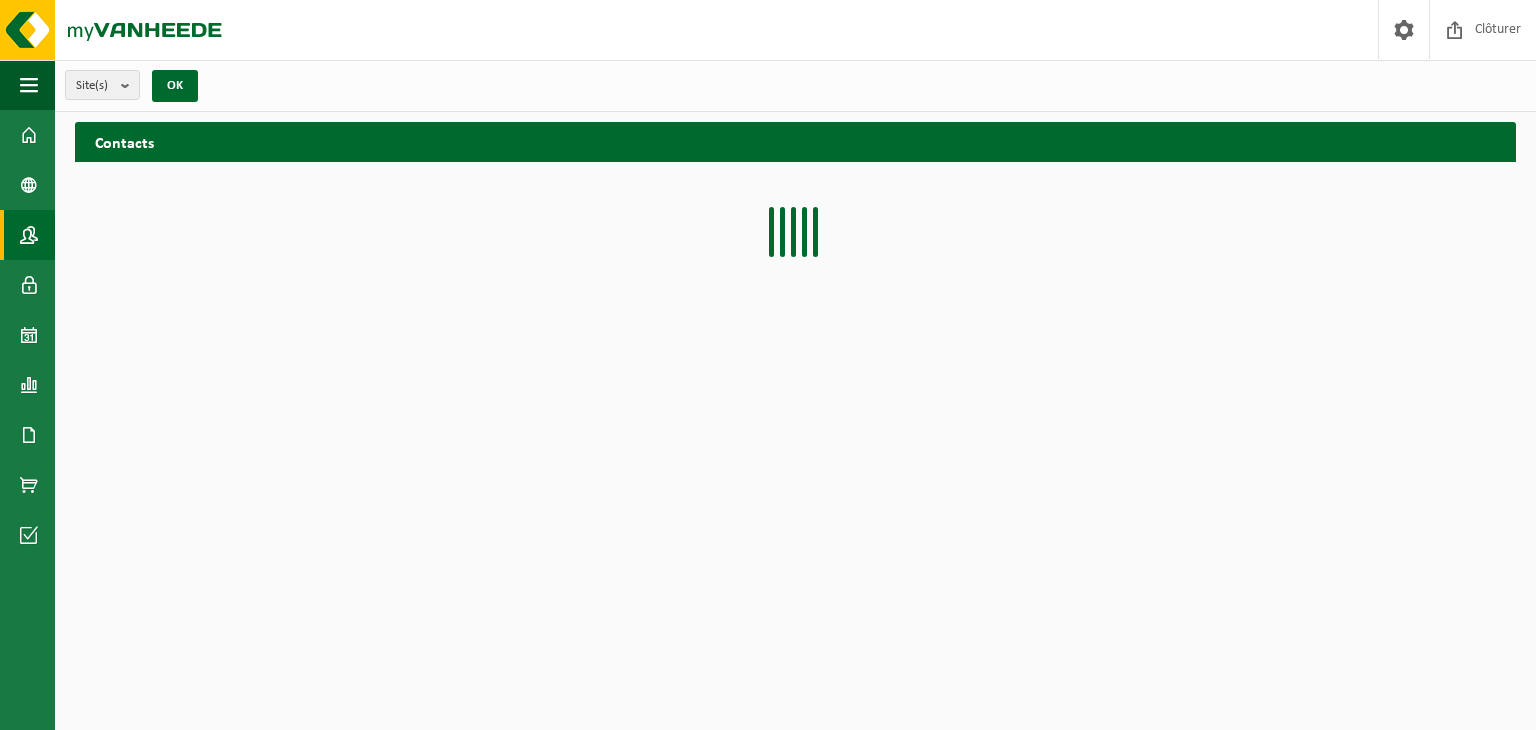 scroll, scrollTop: 0, scrollLeft: 0, axis: both 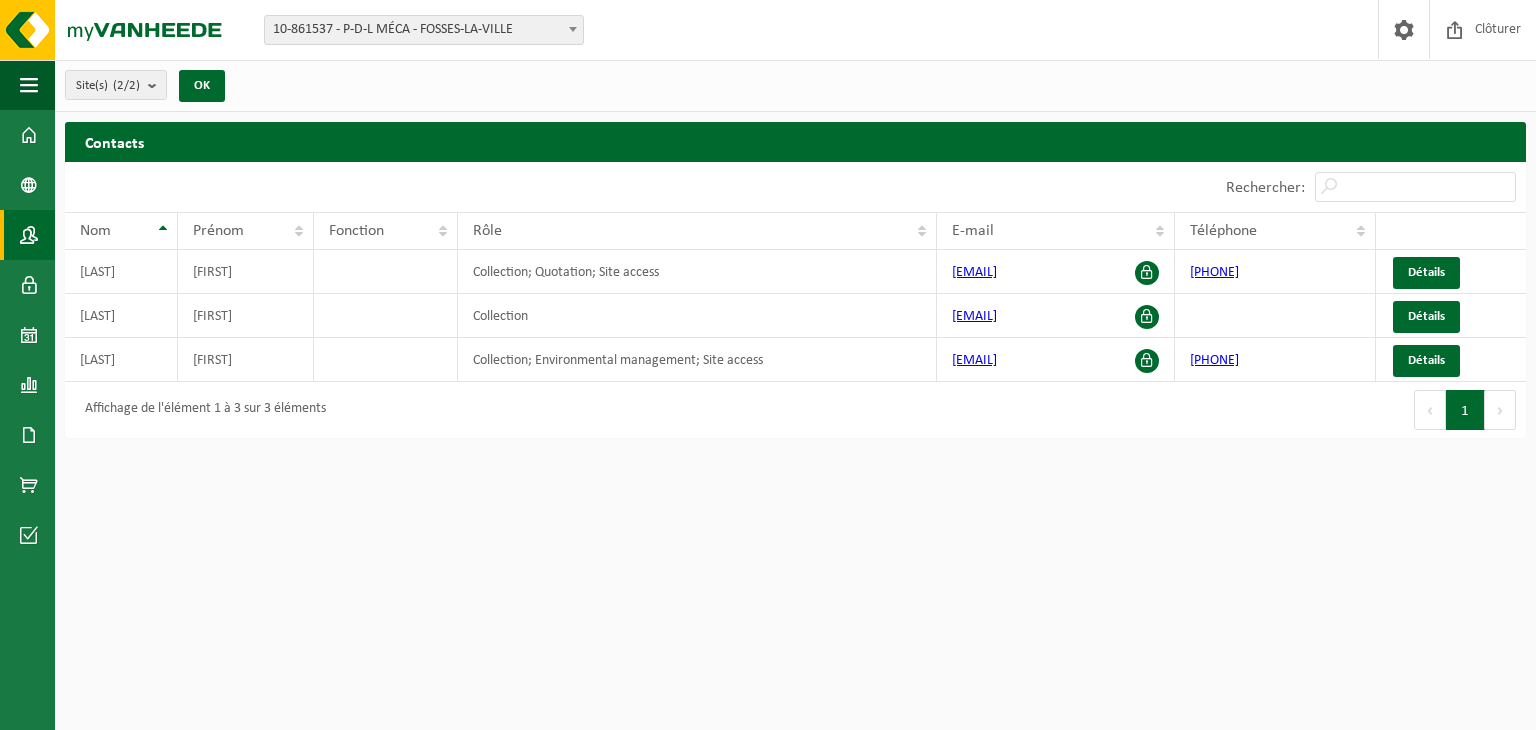 click on "Site:       [NUMBER] - P-D-L MÉCA - [CITY] [NUMBER] - P-D-L MÉCA - [CITY] [NUMBER] - PDL MECA - [CITY] [NUMBER] - P-D-L MÉCA - [CITY] [NUMBER] - P-D-L MÉCA - [CITY] [NUMBER] - [LAST], [FIRST] - [CITY] [NUMBER] - [LAST], [FIRST] - [CITY]       [WELCOME] [FIRST] [LAST]               [CLOSE]                     [NAVIGATION]                       [CLOSE]                 [DASHBOARD]               [COMPANY_DATA]               [CONTACTS]               [USERS]               [CALENDAR]               [REPORTS] [GRAPH_FORMAT]             [LIST_FORMAT]                 [DOCUMENTS]               [INVOICES]             [DOCUMENTS]                 [ONLINE_SHOP]               [TERMS_ACCEPTANCE]                                   Site(s)  (2/2)               [SELECT_ALL]   [DESELECT_ALL]   [SELECT_ASSETS]" at bounding box center [768, 365] 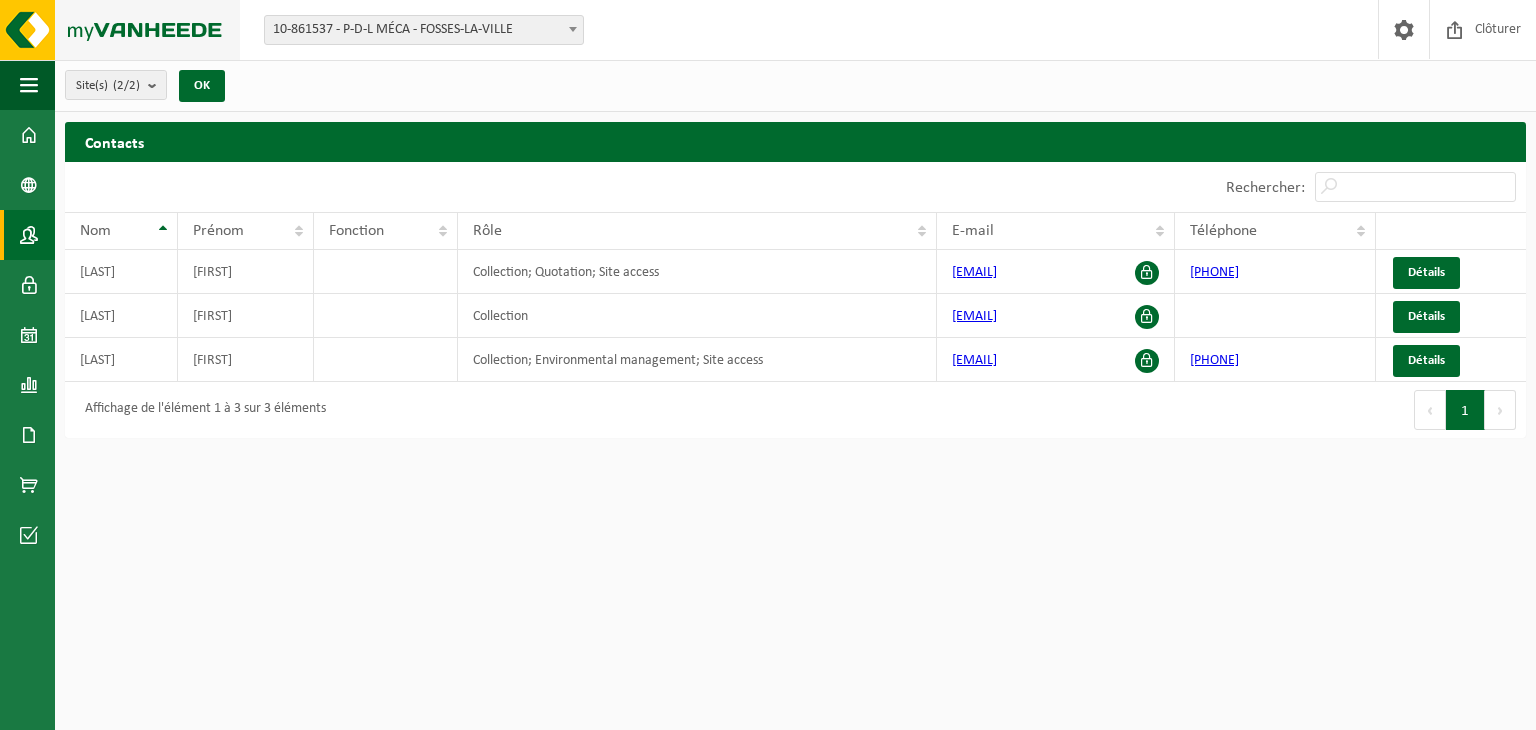 click at bounding box center [120, 30] 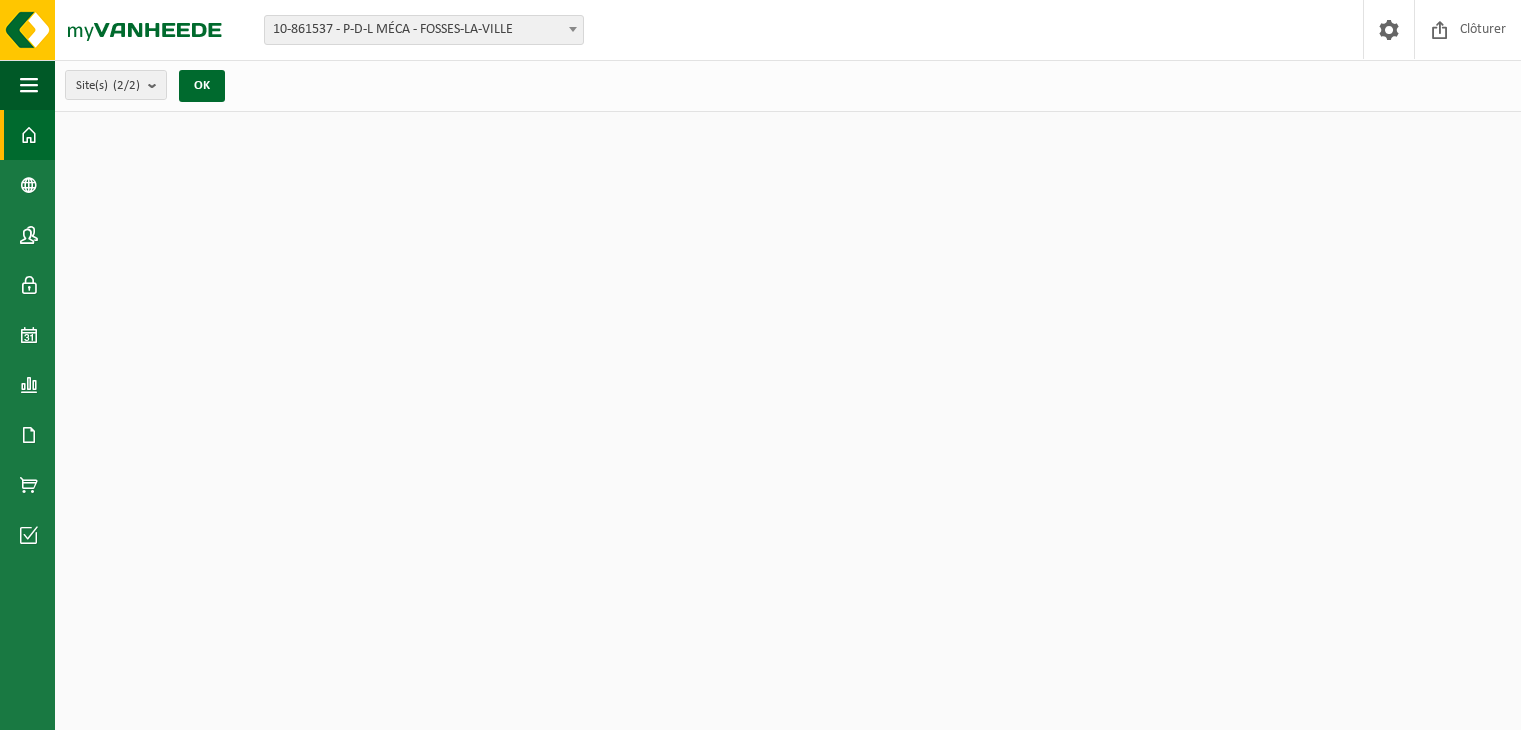 scroll, scrollTop: 0, scrollLeft: 0, axis: both 